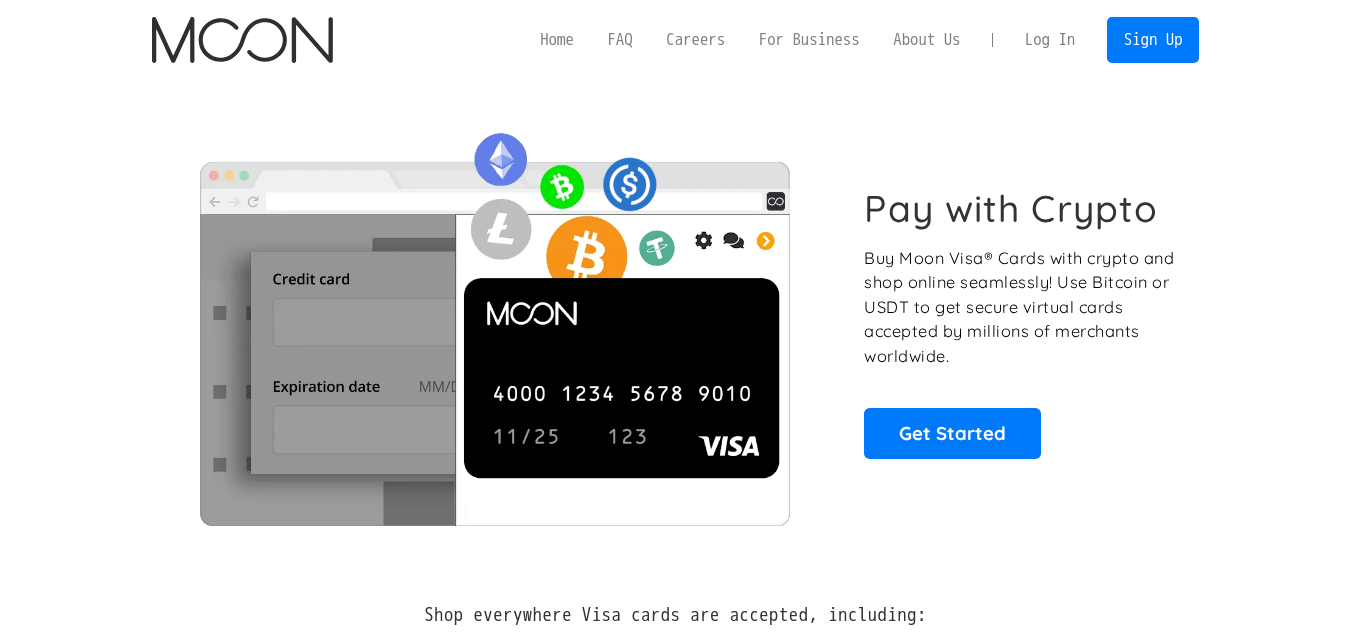 scroll, scrollTop: 0, scrollLeft: 0, axis: both 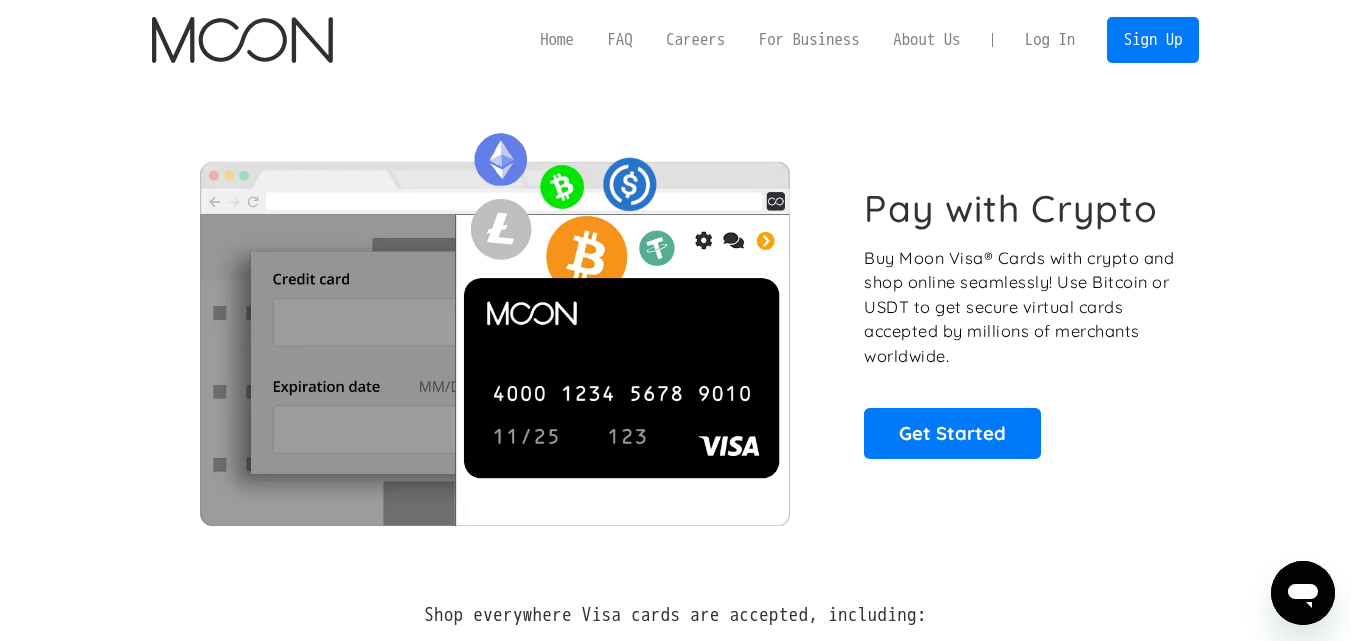 click on "Pay with Crypto Buy Moon Visa® Cards with crypto and shop online seamlessly! Use Bitcoin or USDT to get secure virtual cards accepted by millions of merchants worldwide. Get Started" at bounding box center (675, 322) 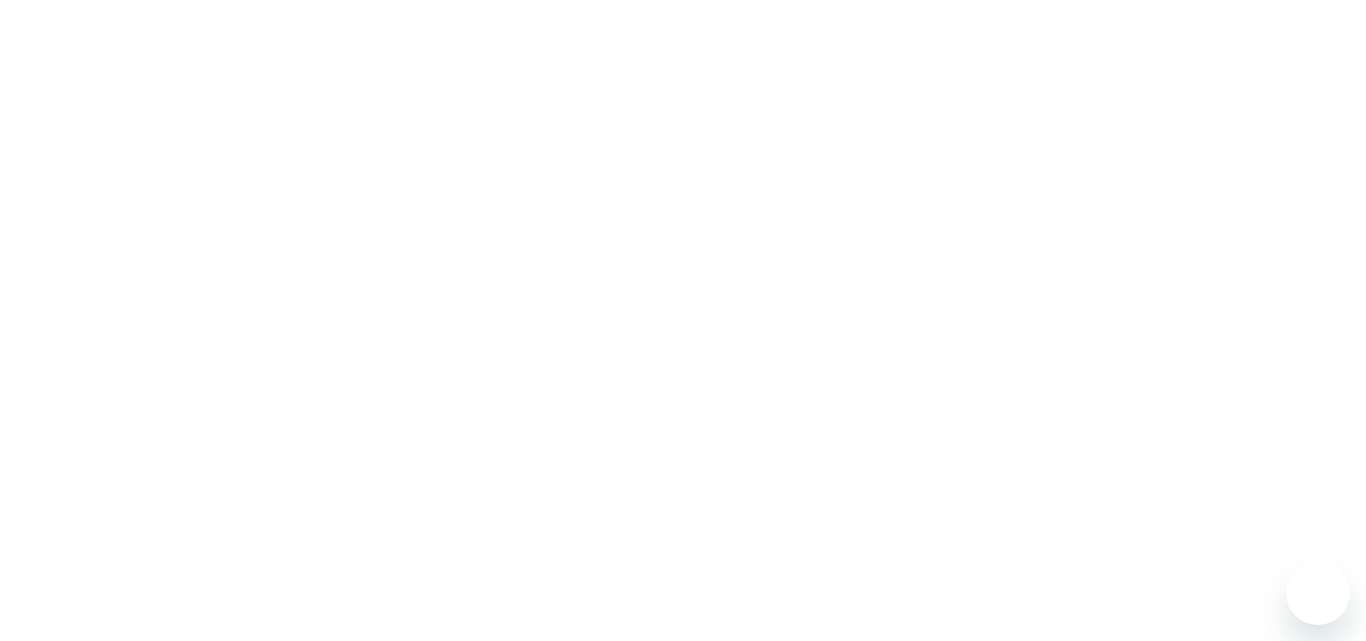 scroll, scrollTop: 0, scrollLeft: 0, axis: both 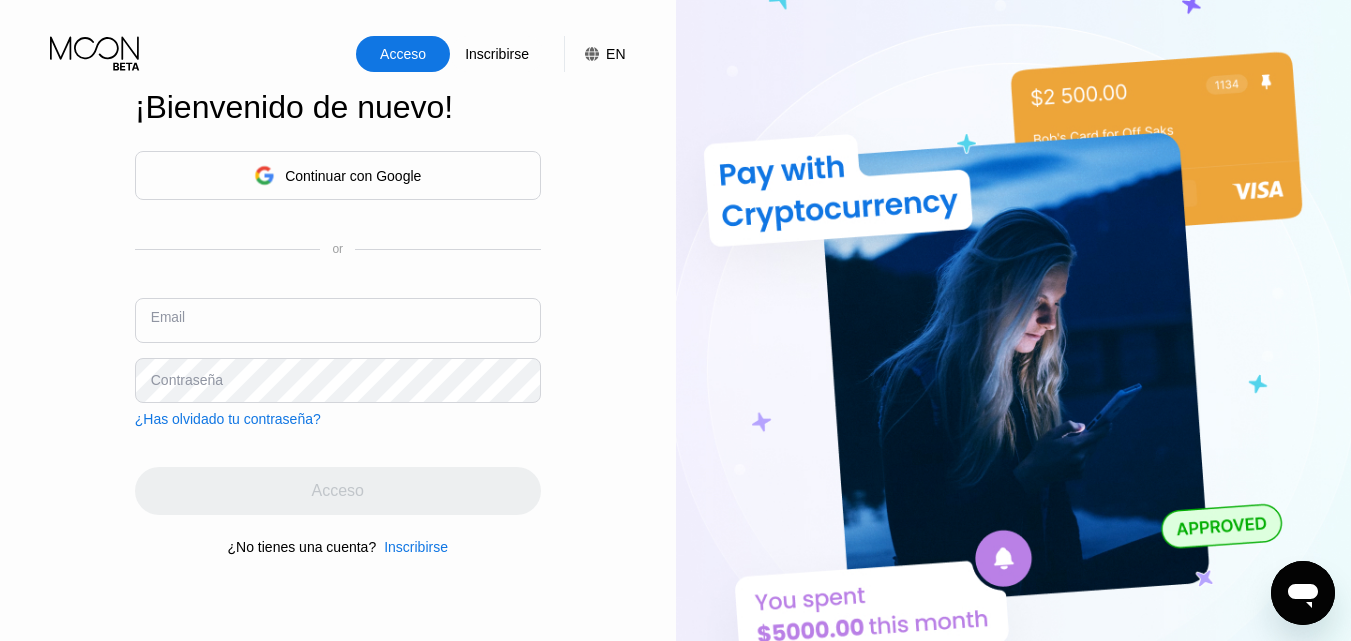 click at bounding box center (338, 320) 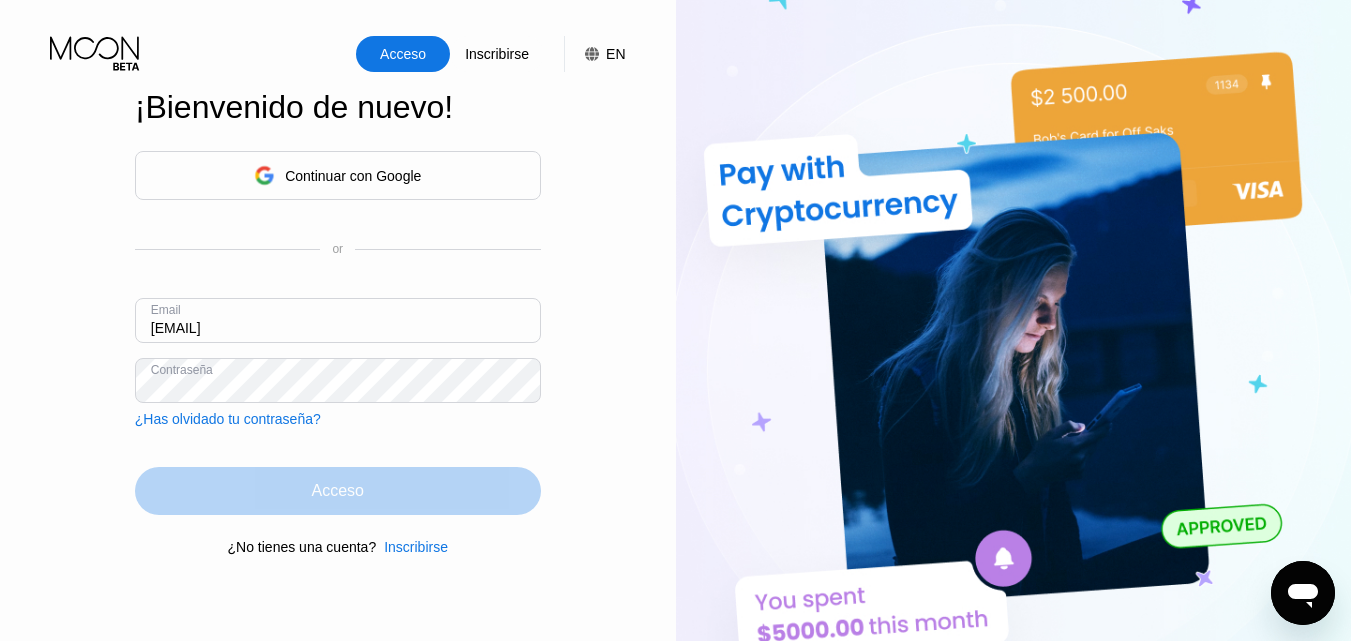 click on "Acceso" at bounding box center [338, 491] 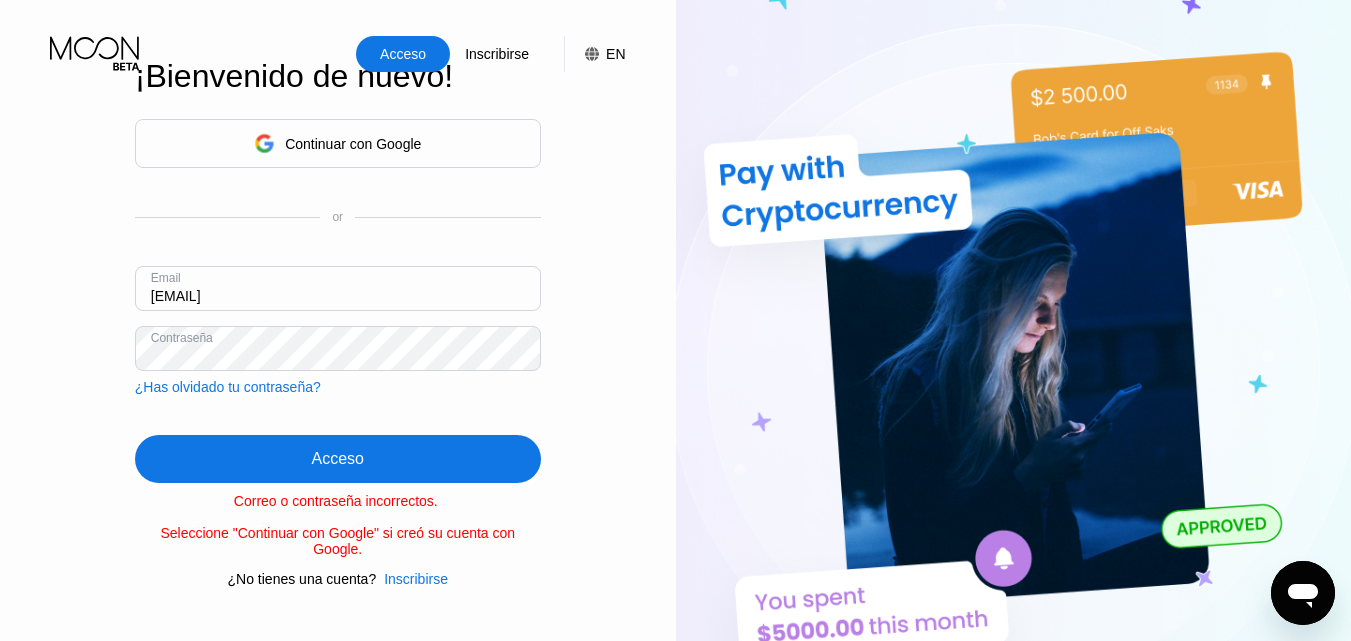 click on "[EMAIL]" at bounding box center [338, 288] 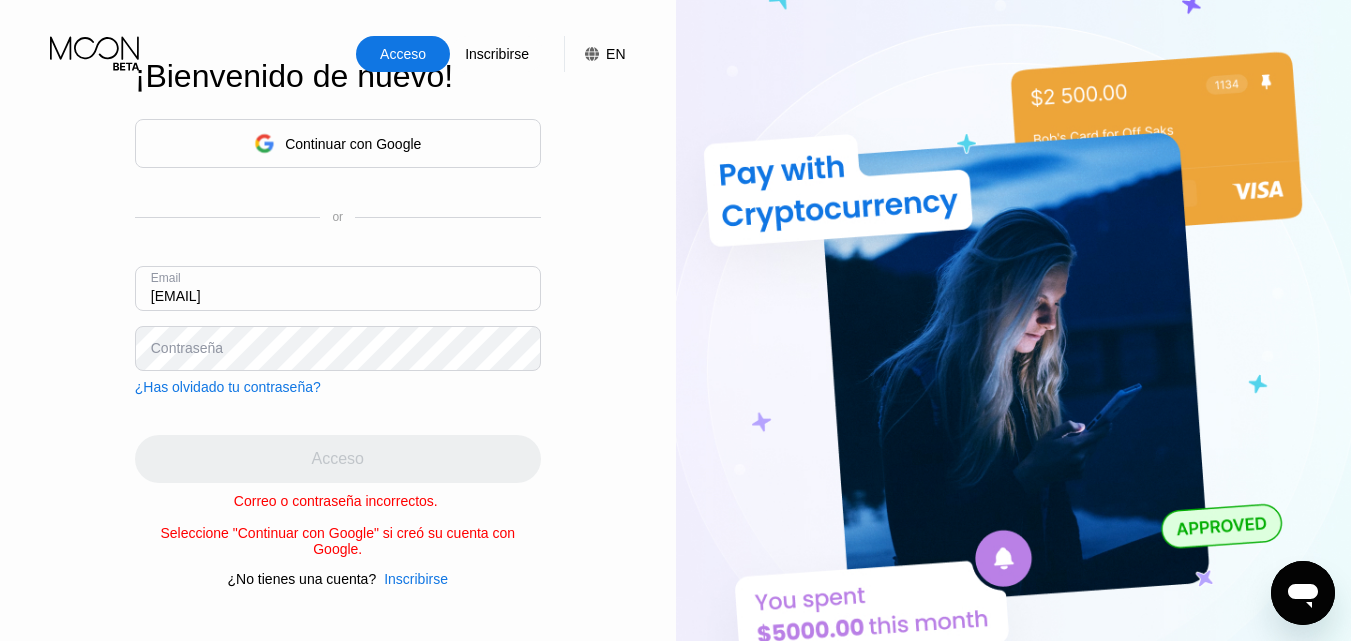click on "Contraseña" at bounding box center (187, 348) 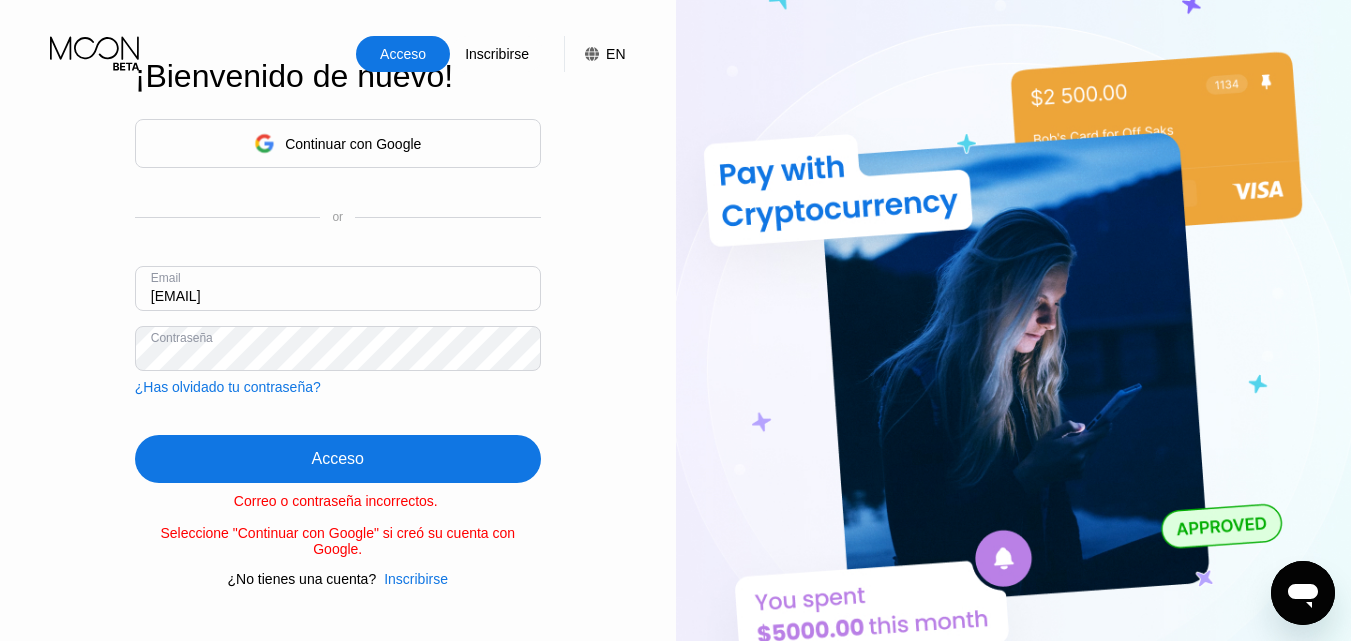 click on "Acceso" at bounding box center [338, 459] 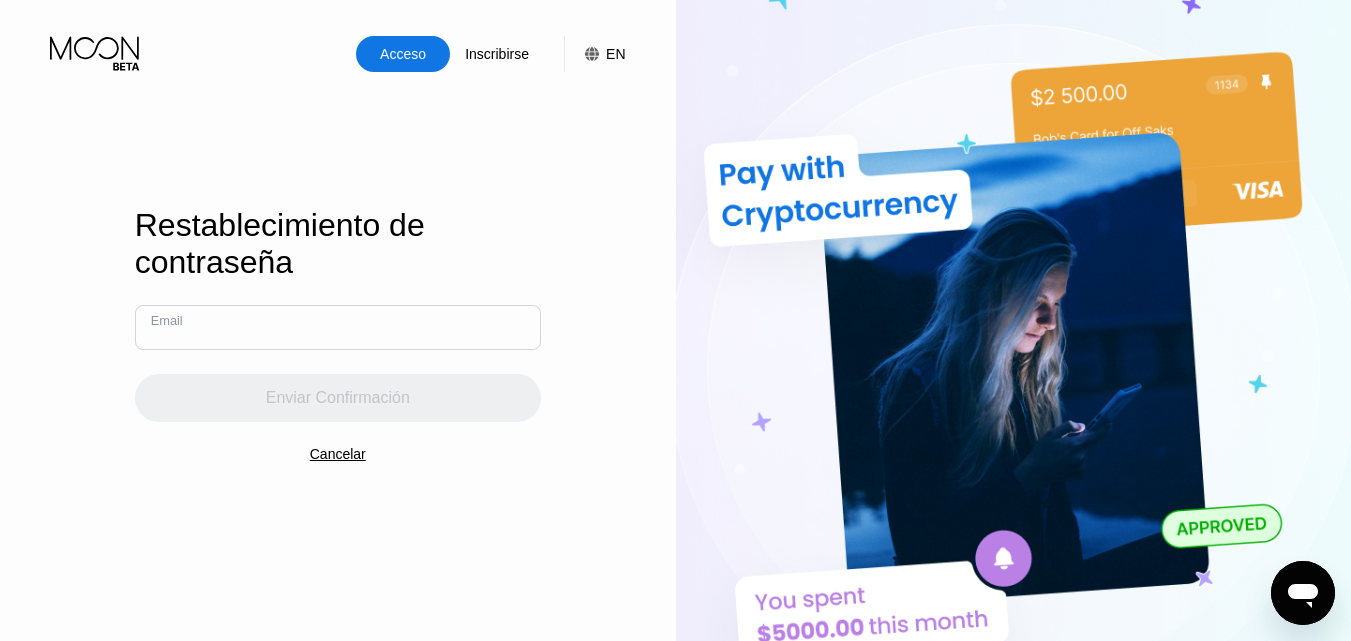click at bounding box center (338, 327) 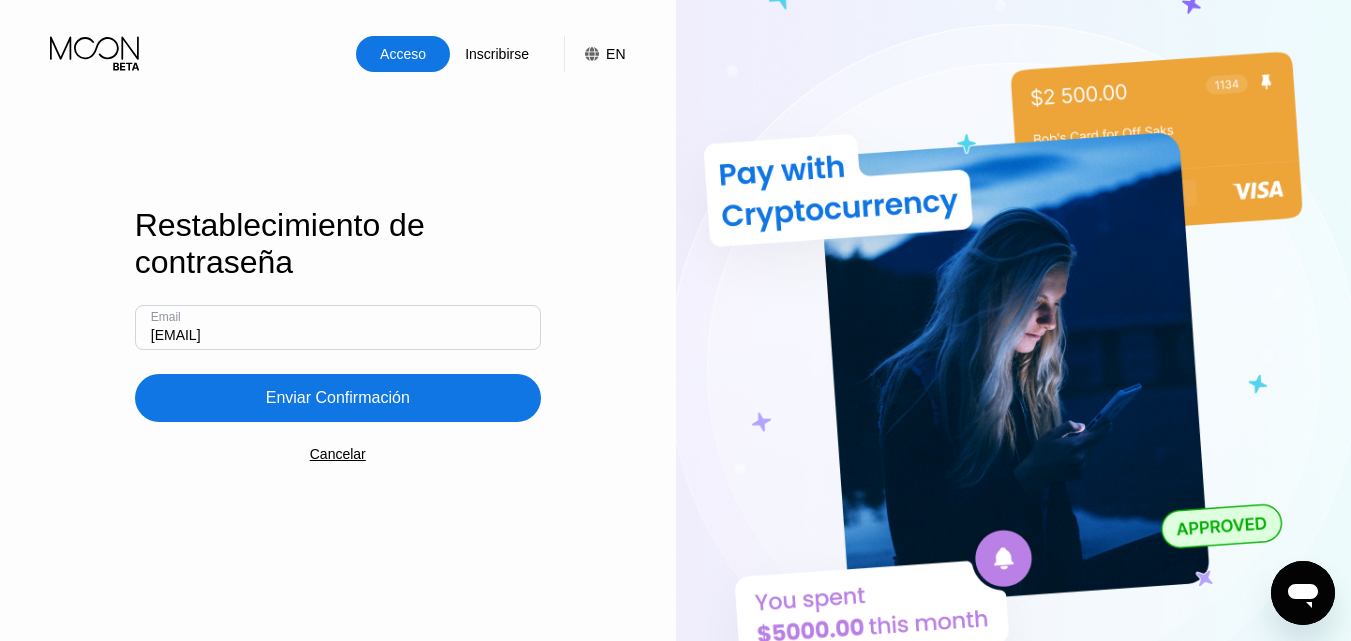 type on "[EMAIL]" 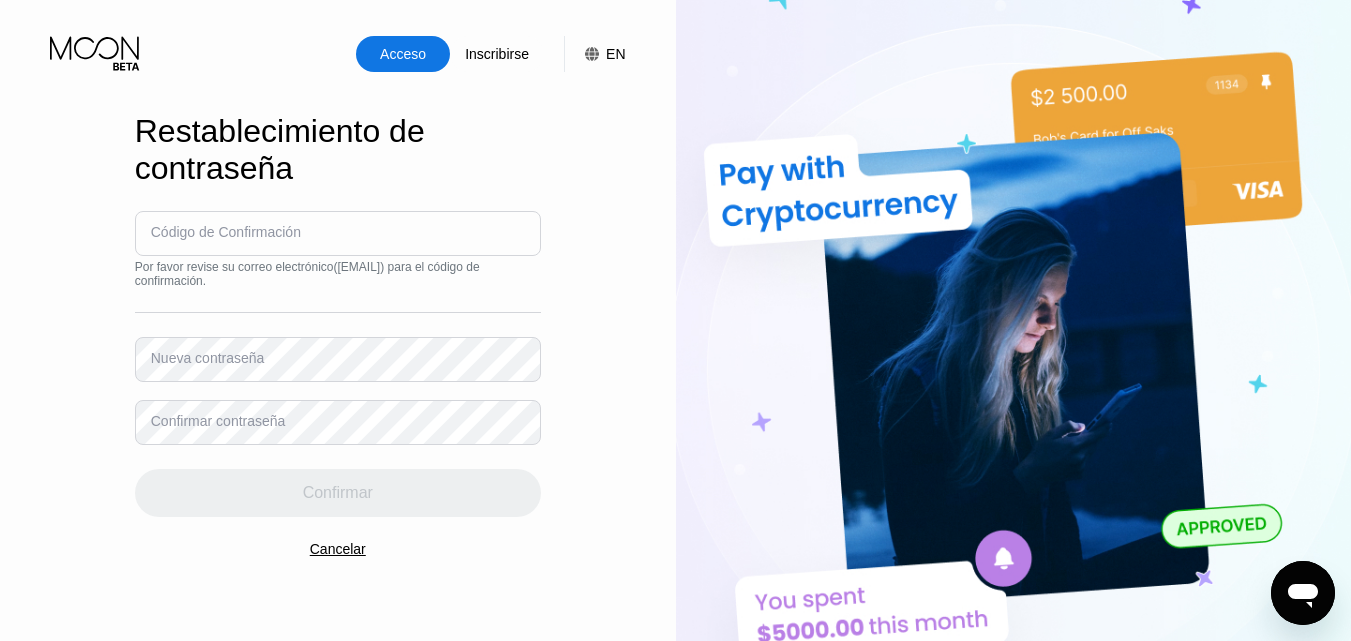 click on "Nueva contraseña" at bounding box center (208, 358) 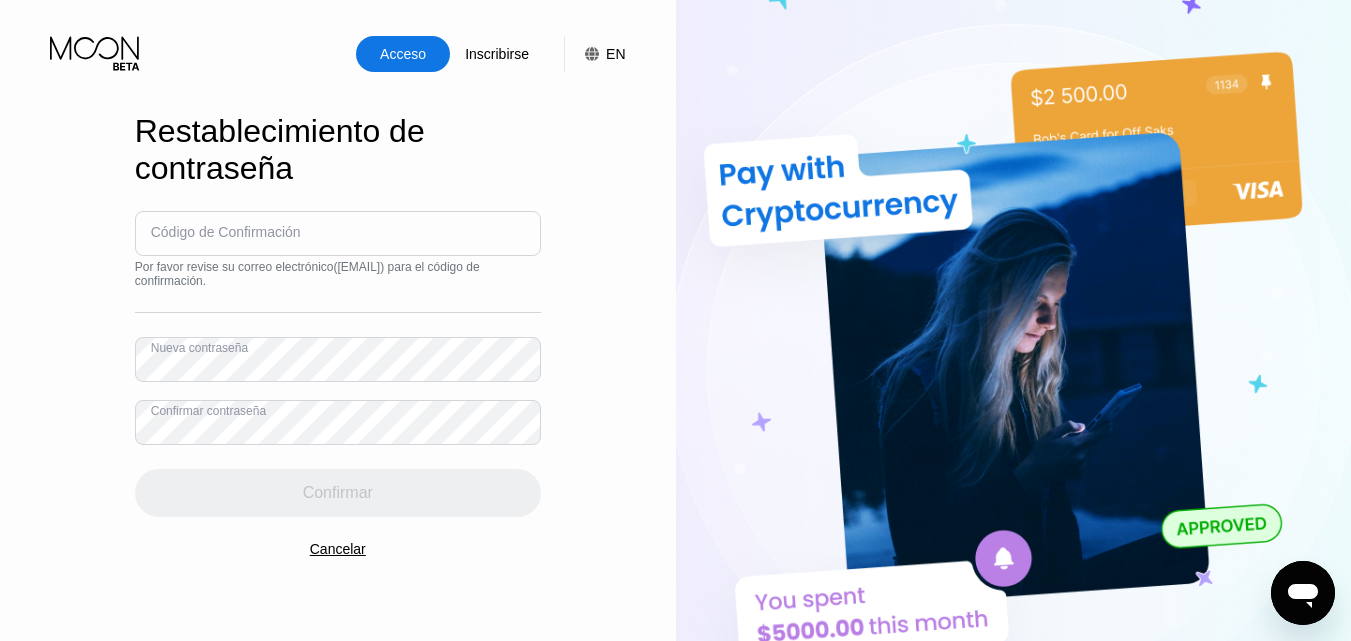 click at bounding box center (338, 233) 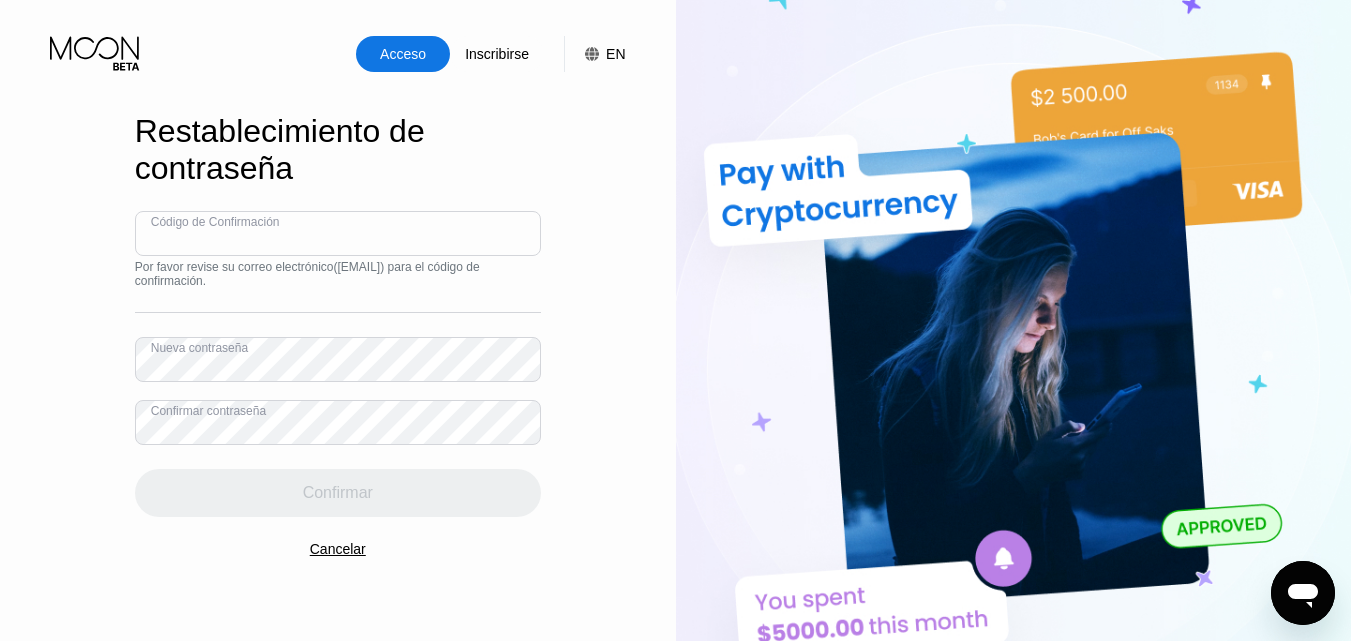 paste on "830504" 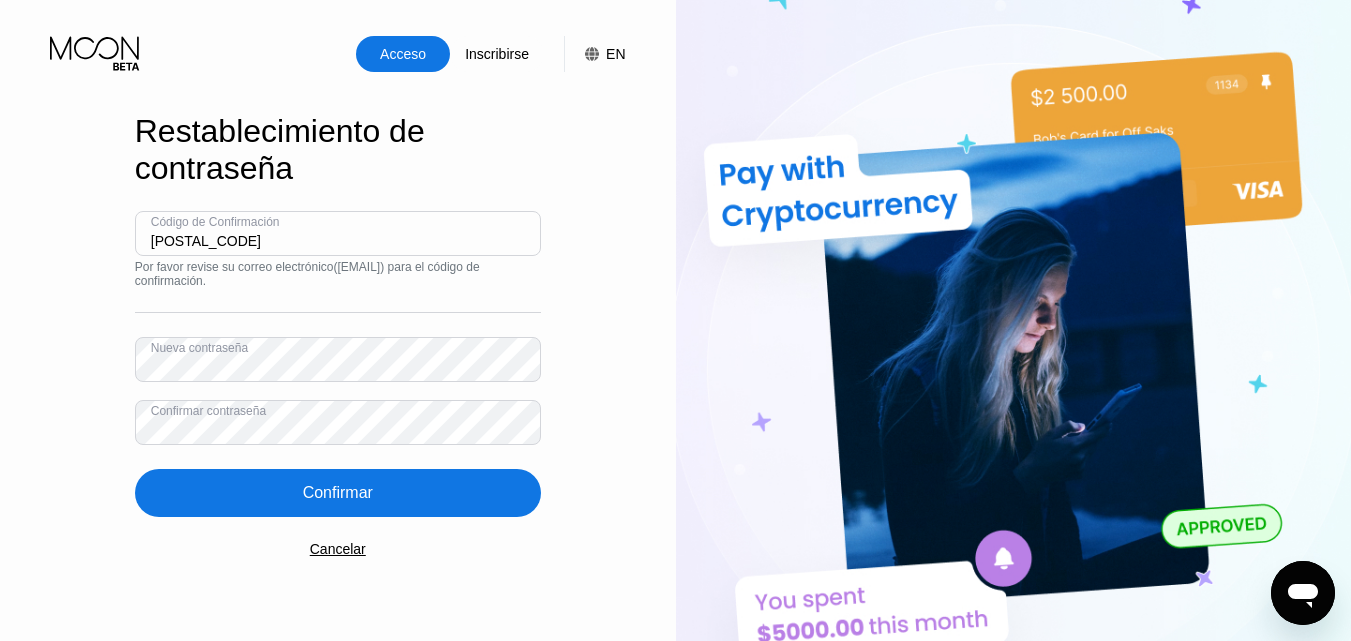 type on "830504" 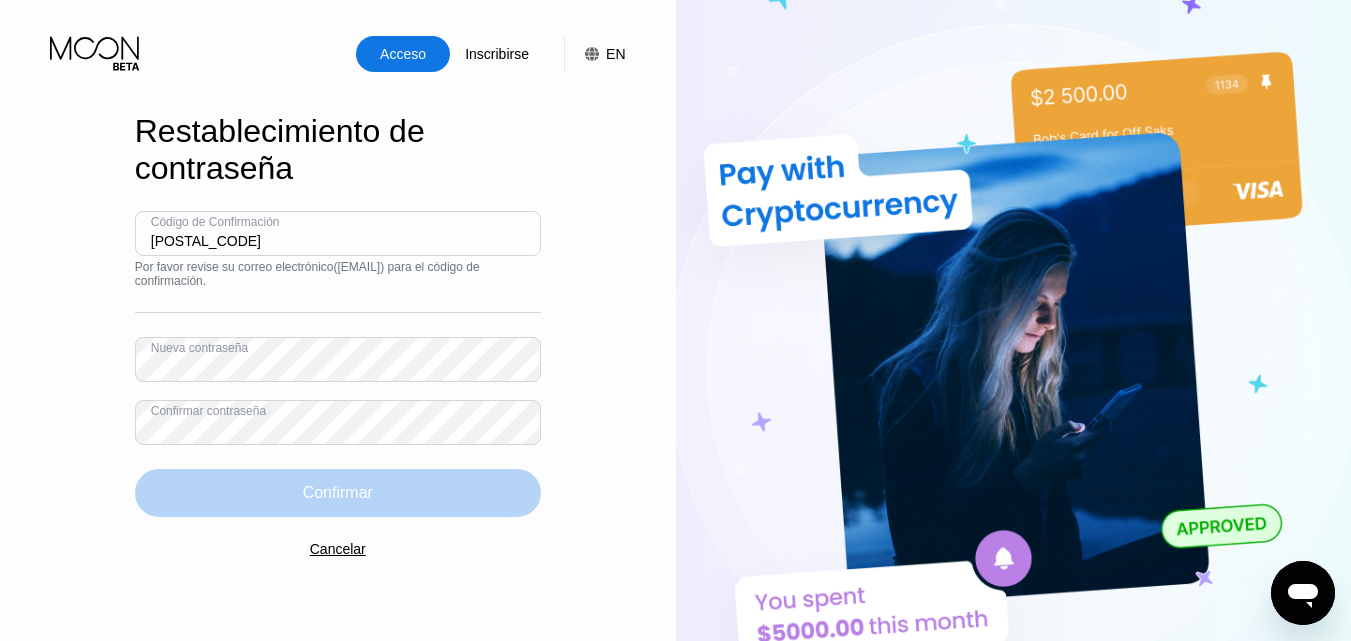click on "Confirmar" at bounding box center (338, 493) 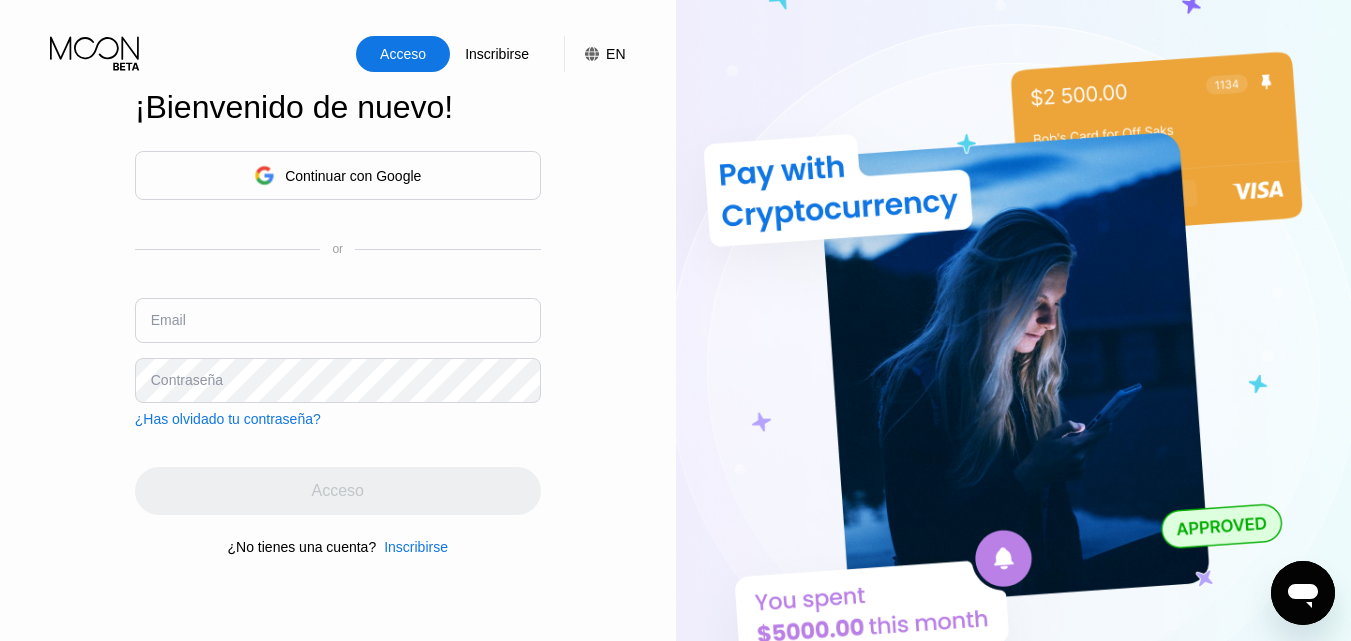 click at bounding box center (338, 320) 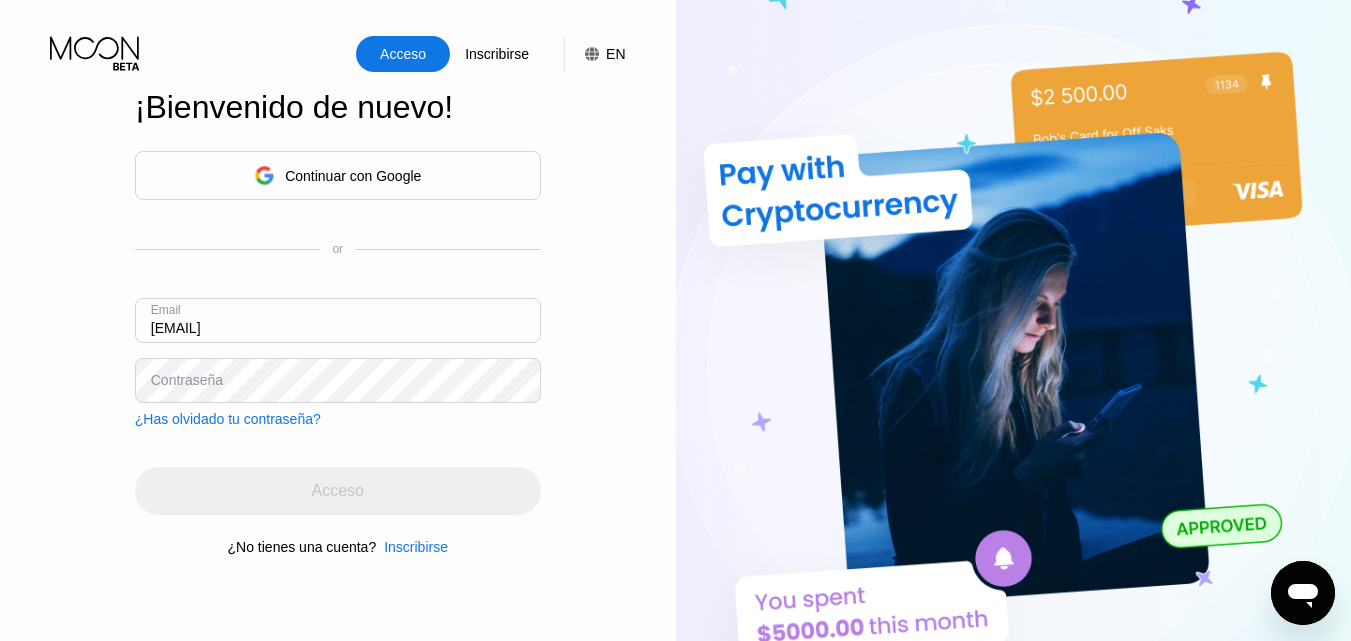 type on "[EMAIL]" 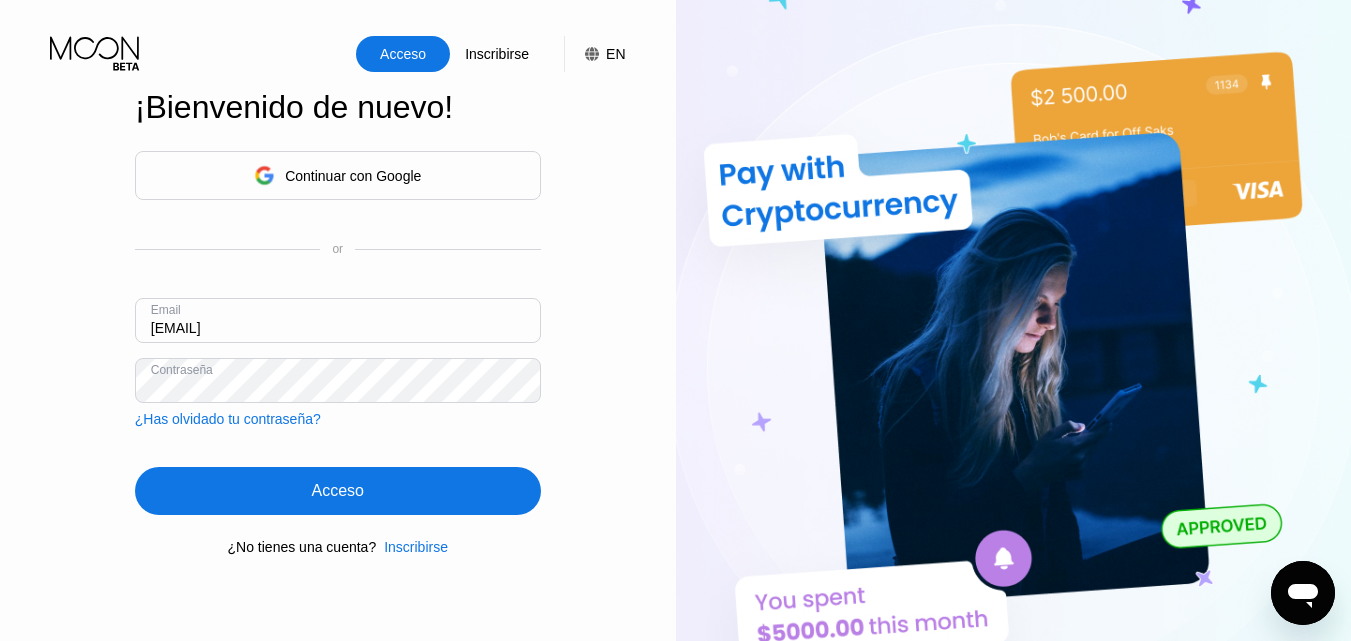 click on "Acceso" at bounding box center [338, 491] 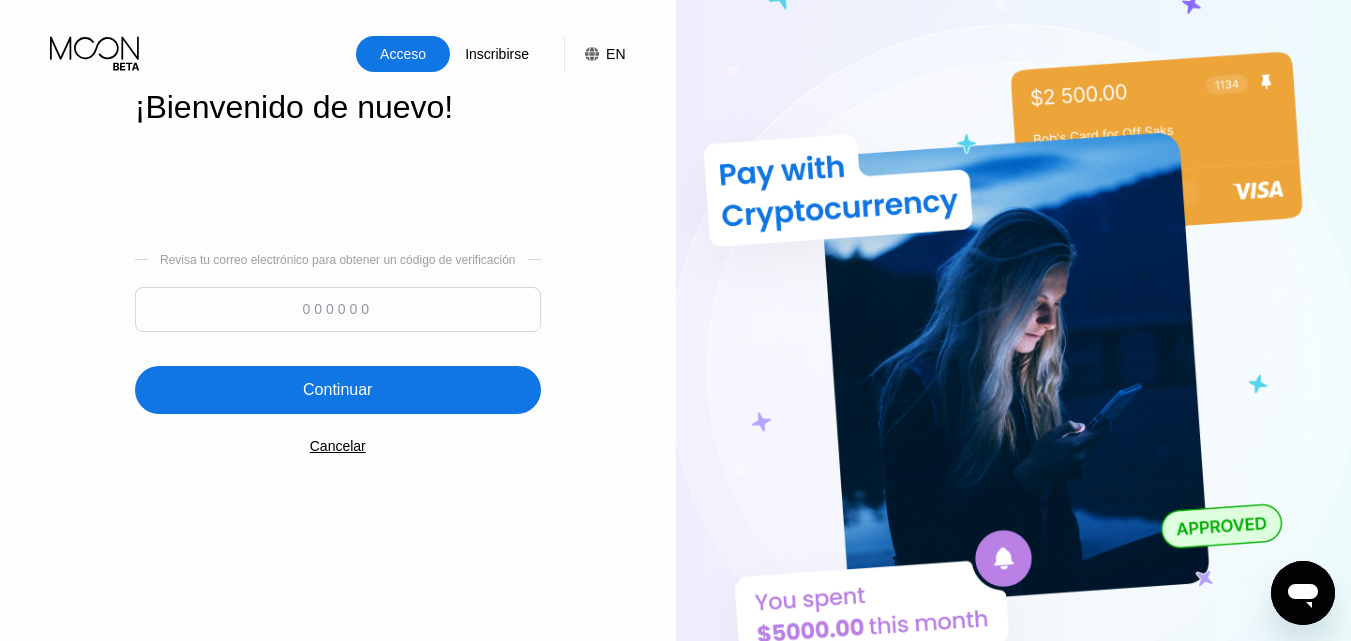 click at bounding box center [338, 309] 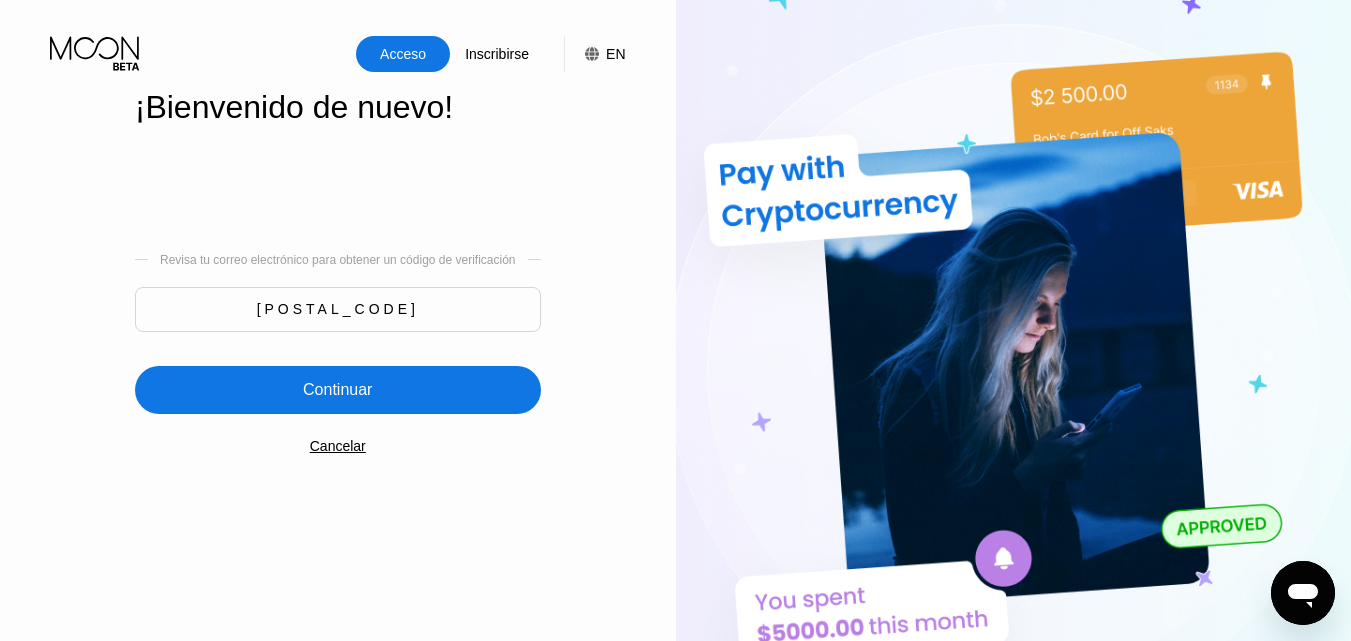 type on "772534" 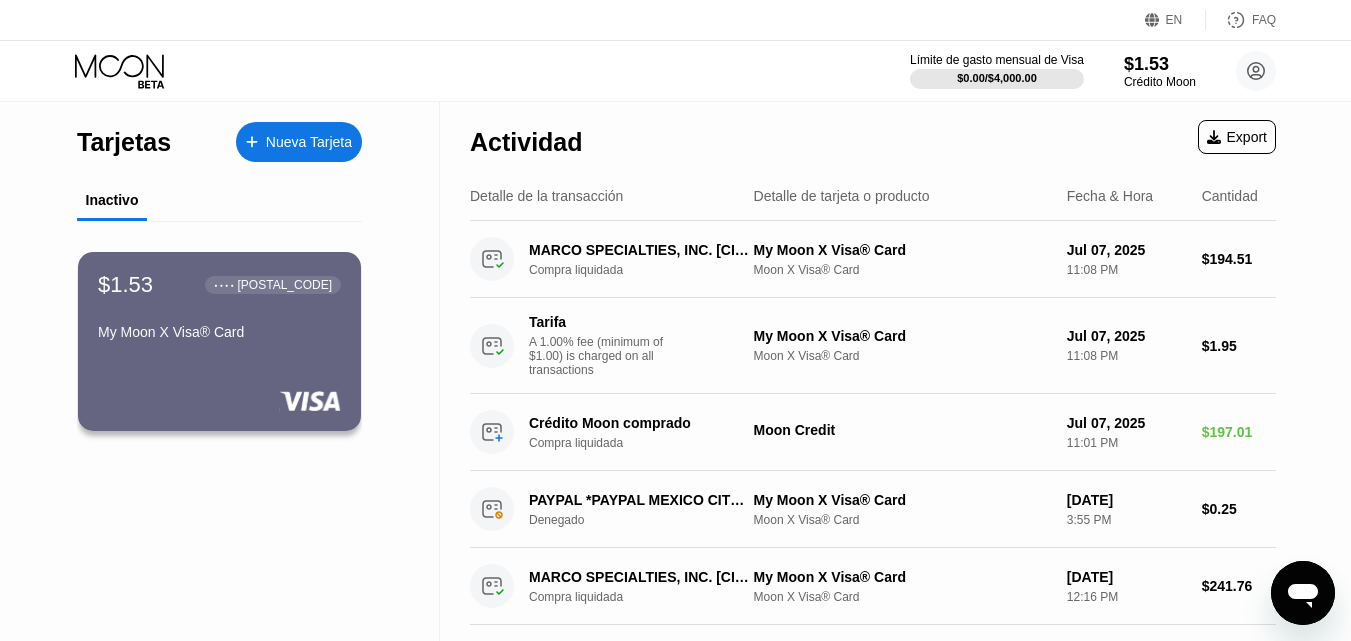 click on "Nueva Tarjeta" at bounding box center (309, 142) 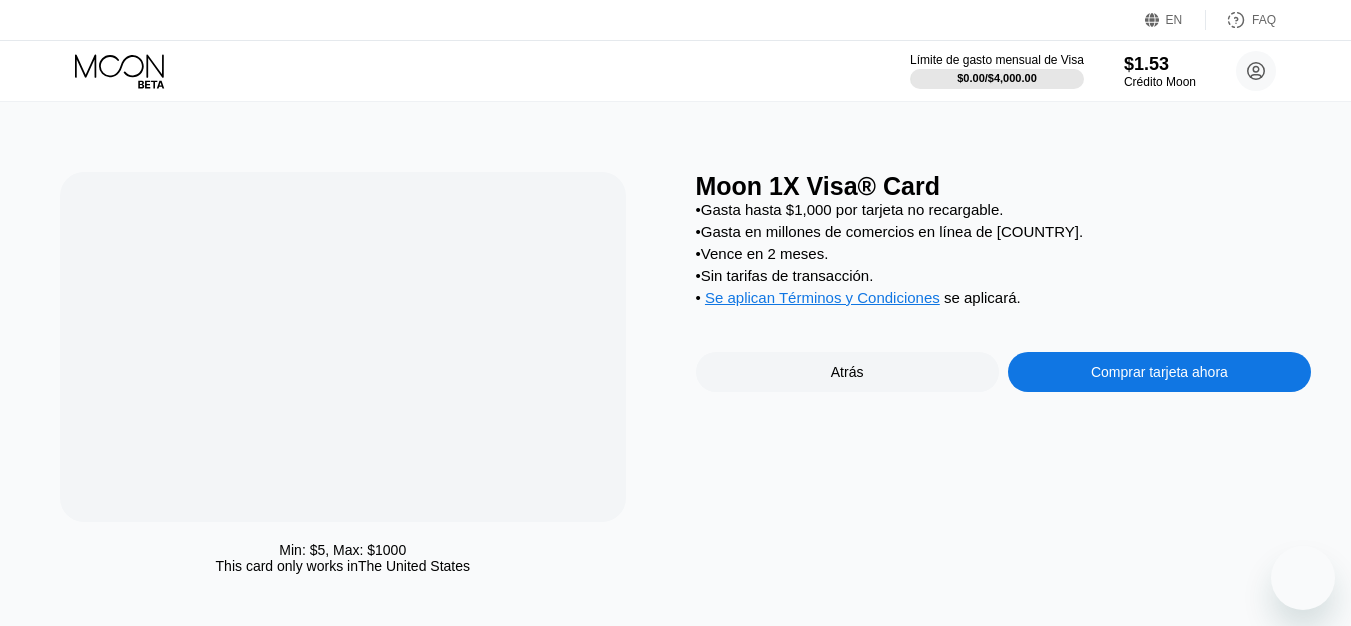scroll, scrollTop: 0, scrollLeft: 0, axis: both 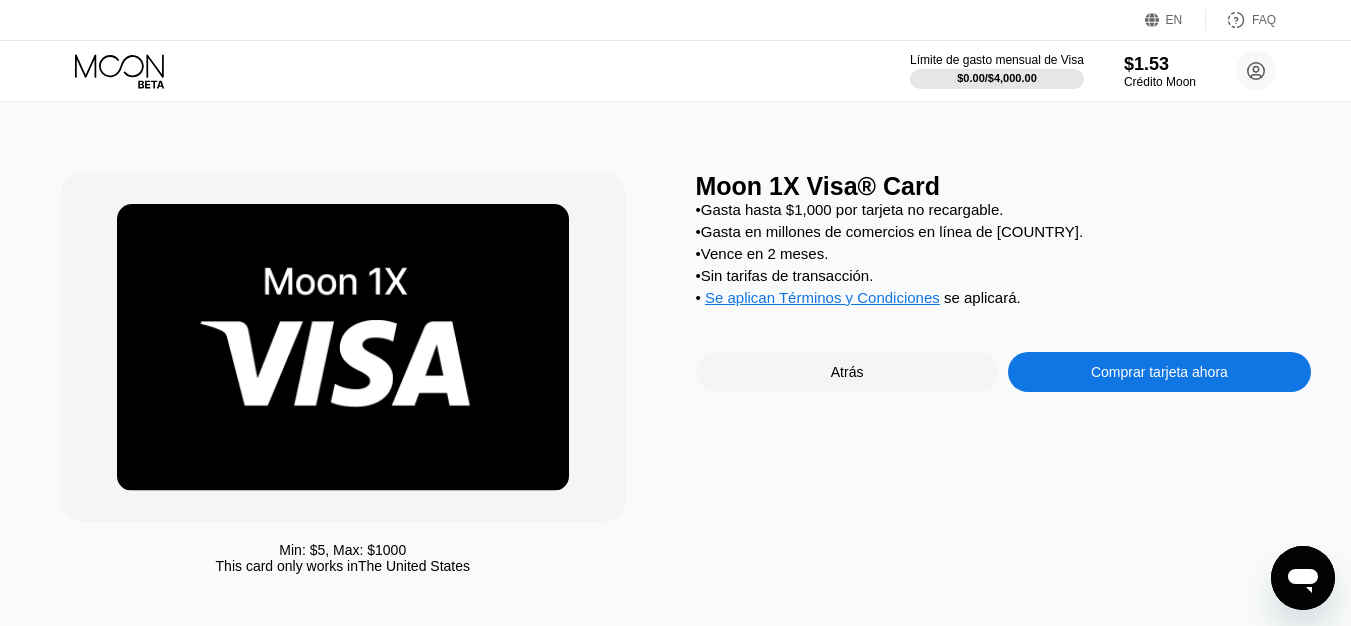 click on "Comprar tarjeta ahora" at bounding box center [1159, 372] 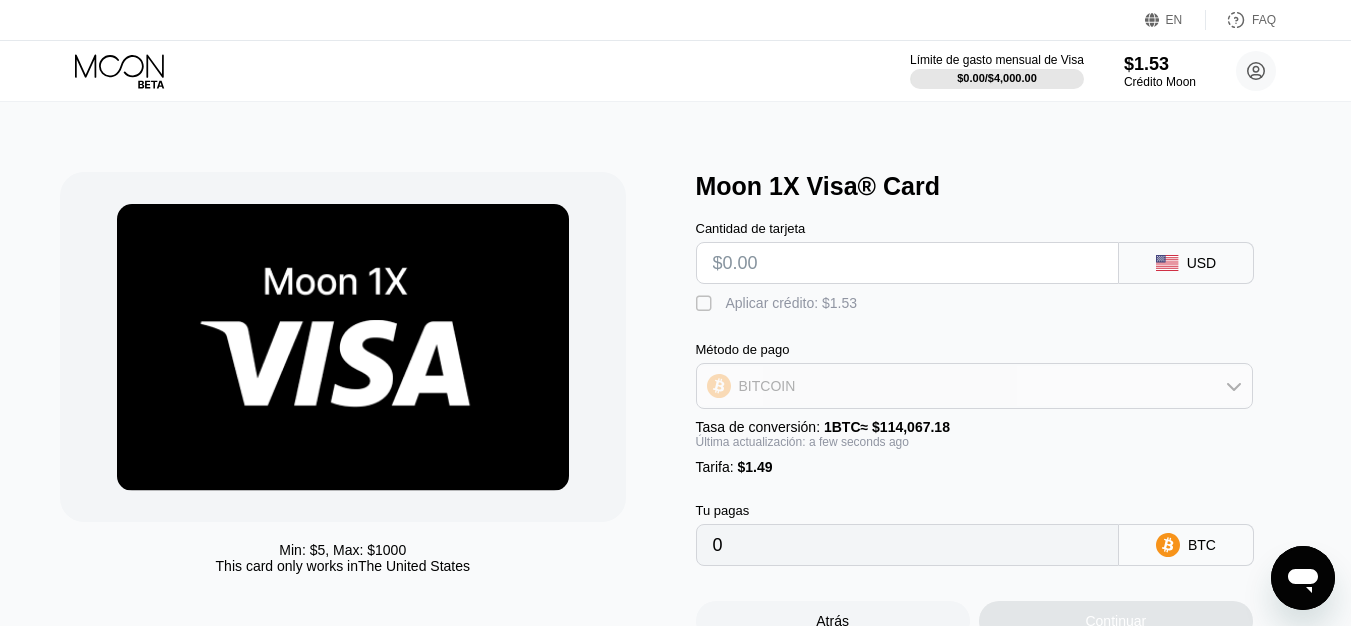 click on "BITCOIN" at bounding box center [974, 386] 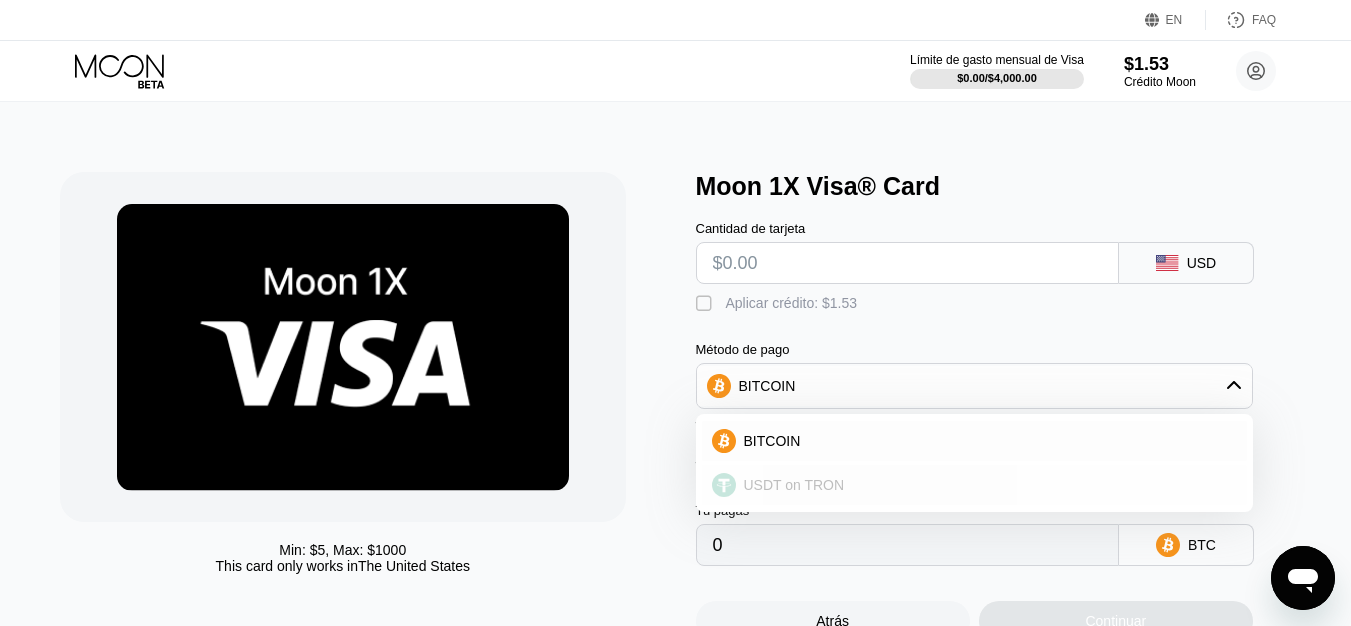 click on "USDT on TRON" at bounding box center [986, 485] 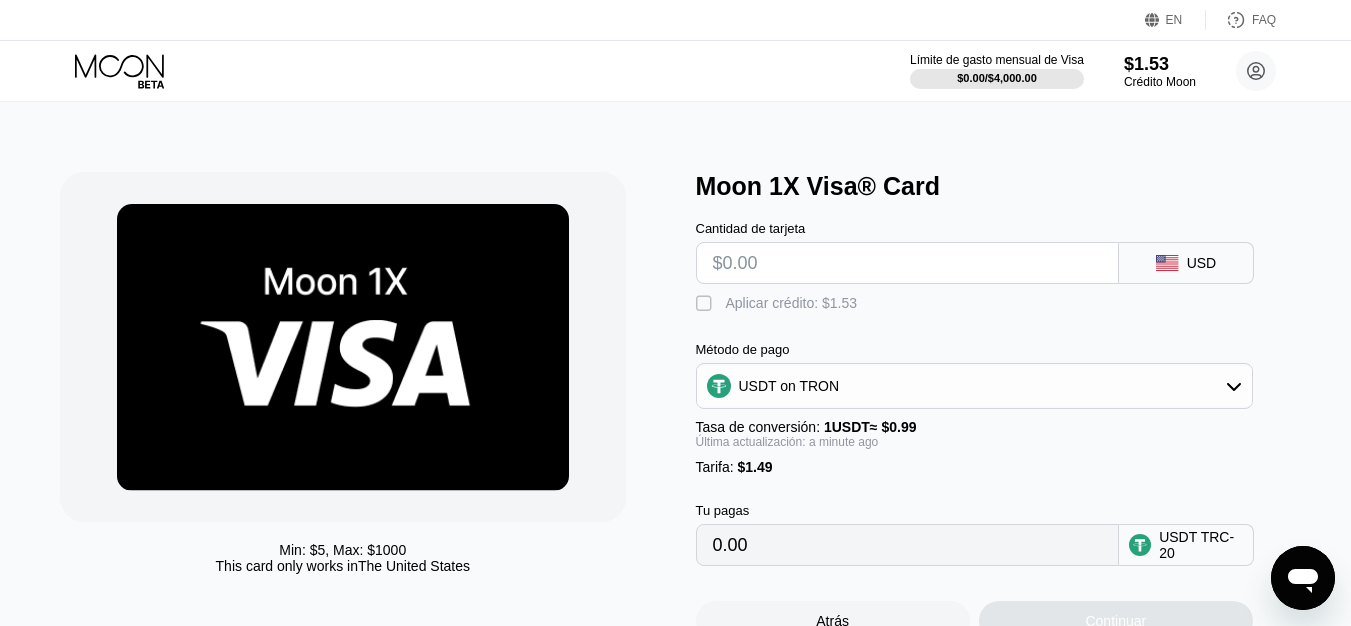 click at bounding box center (907, 263) 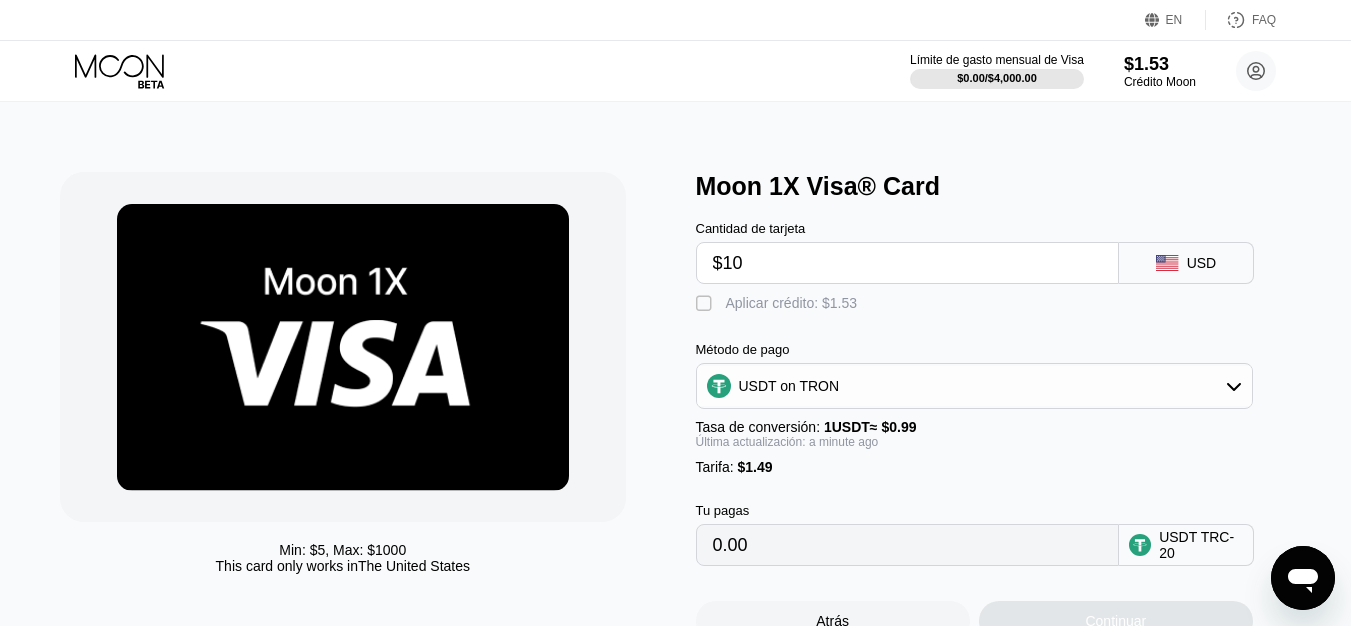 type on "$100" 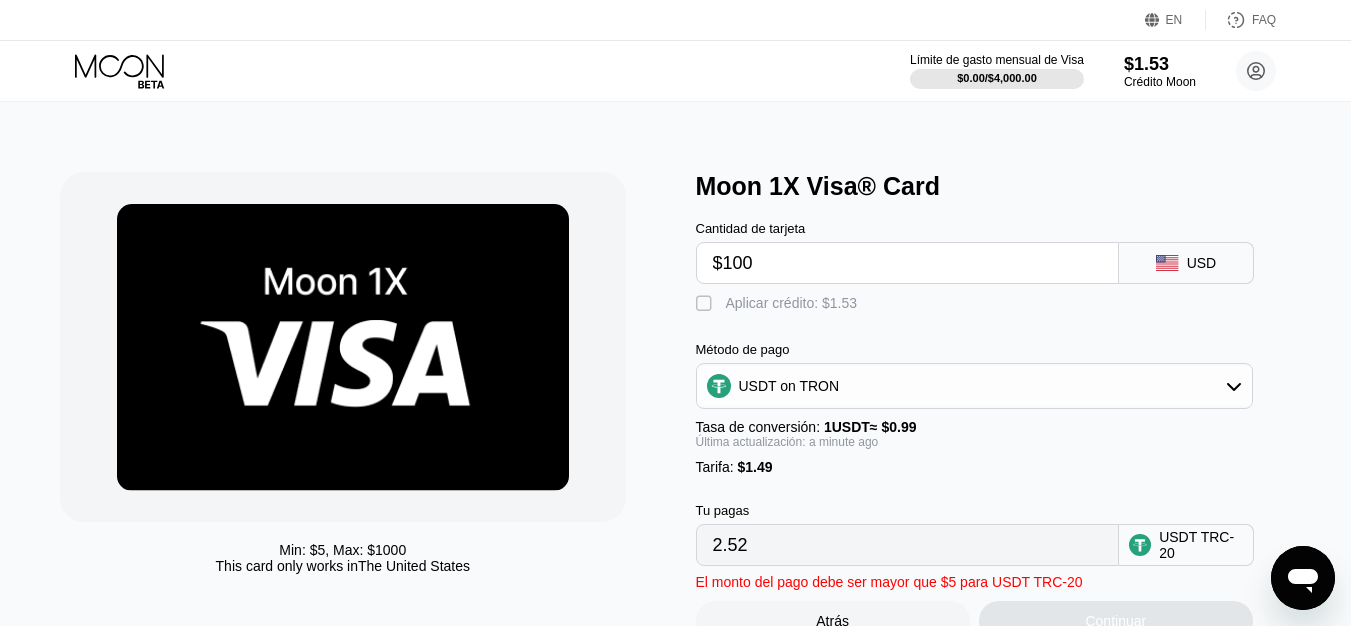 type on "102.52" 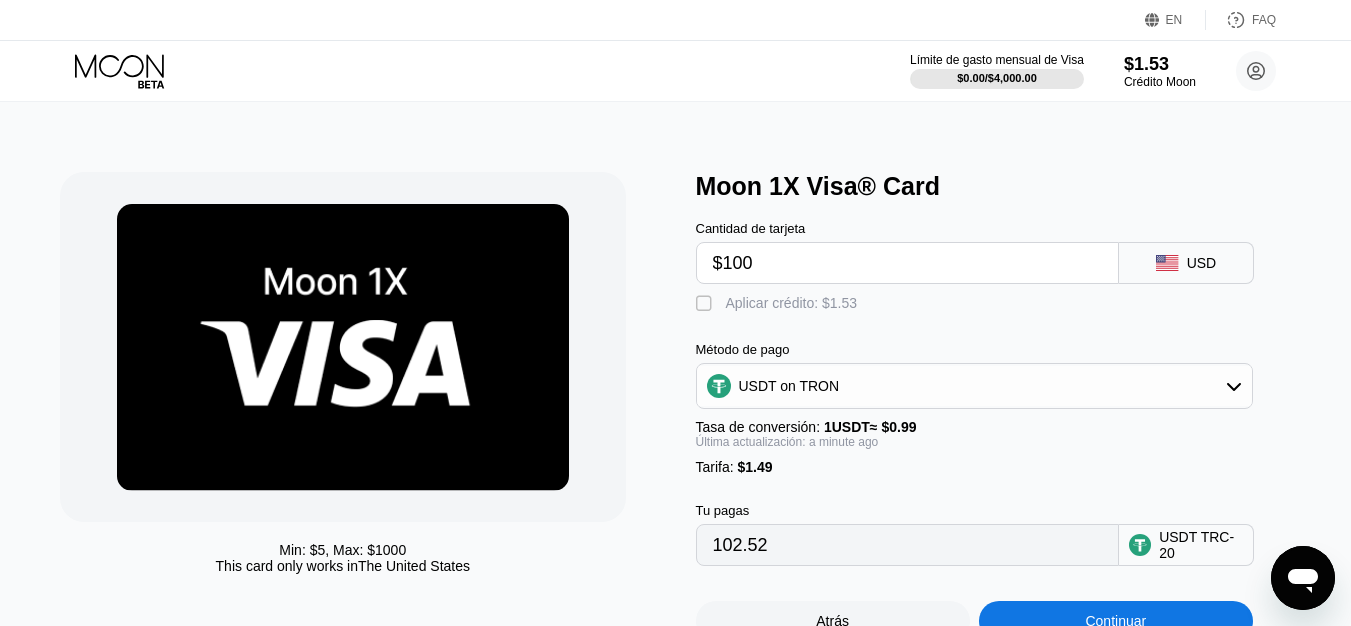 type on "$100" 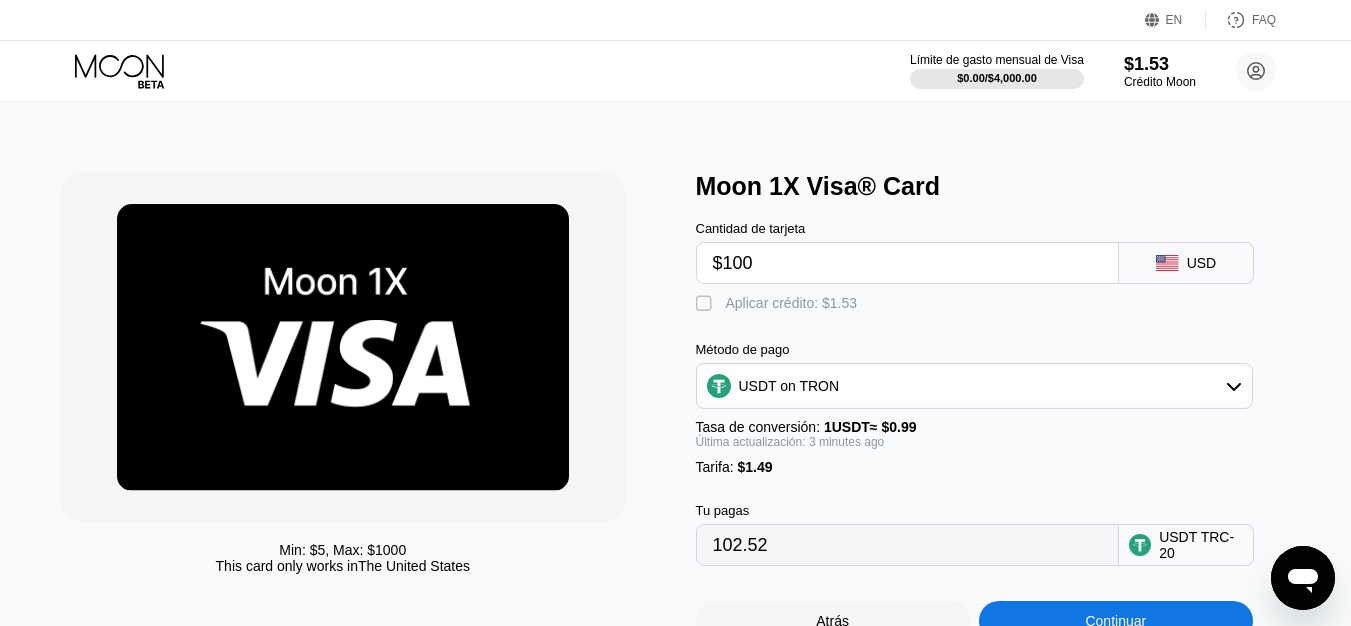scroll, scrollTop: 0, scrollLeft: 0, axis: both 